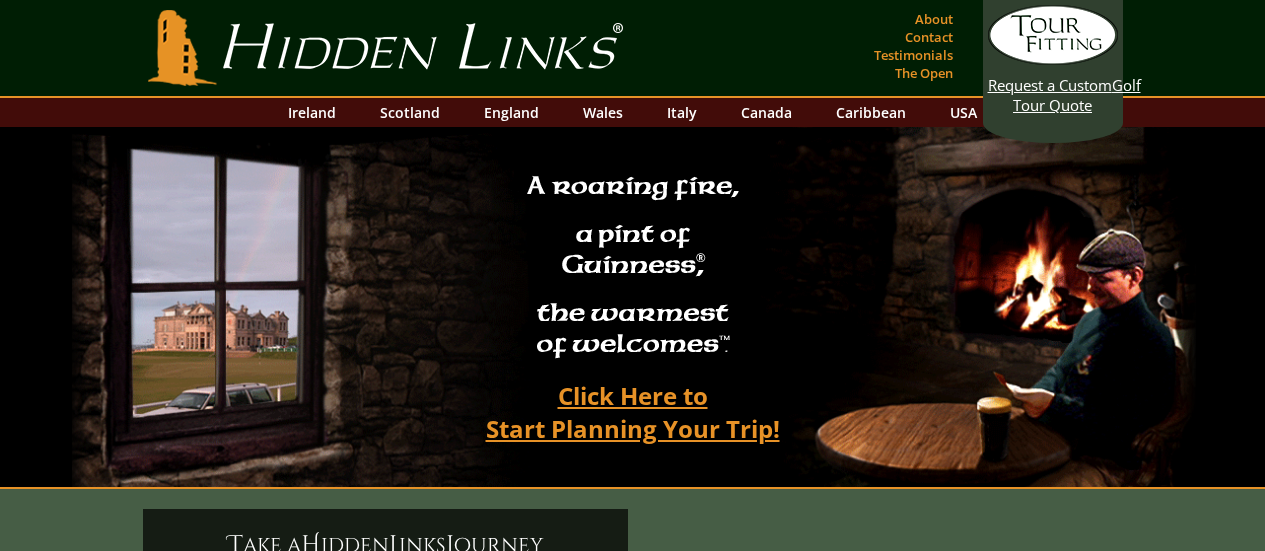 scroll, scrollTop: 0, scrollLeft: 0, axis: both 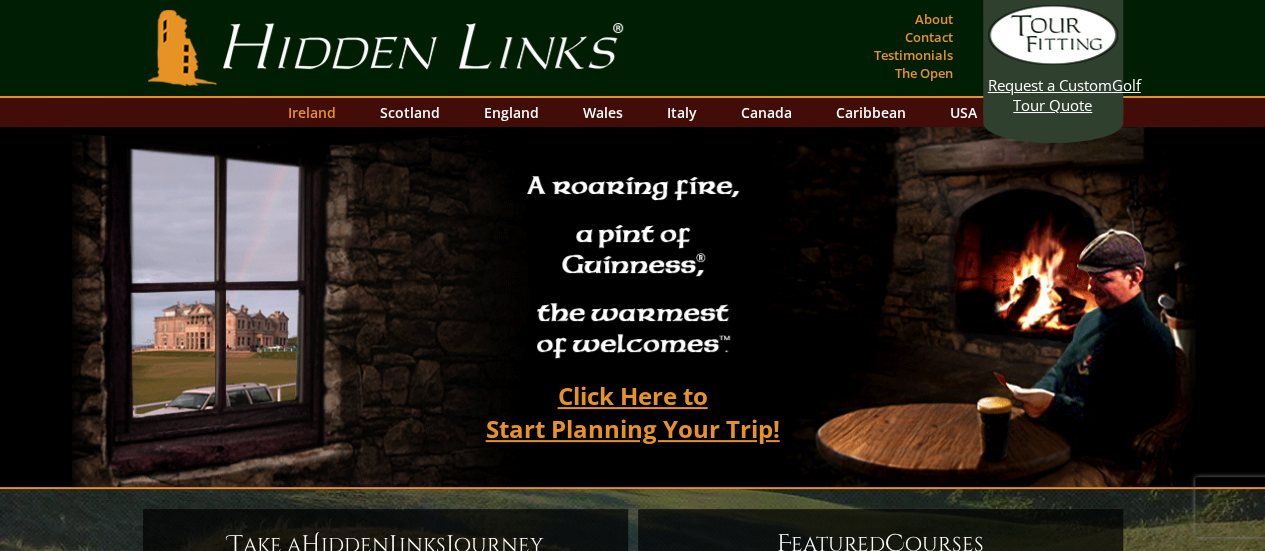 click on "Ireland" at bounding box center [312, 112] 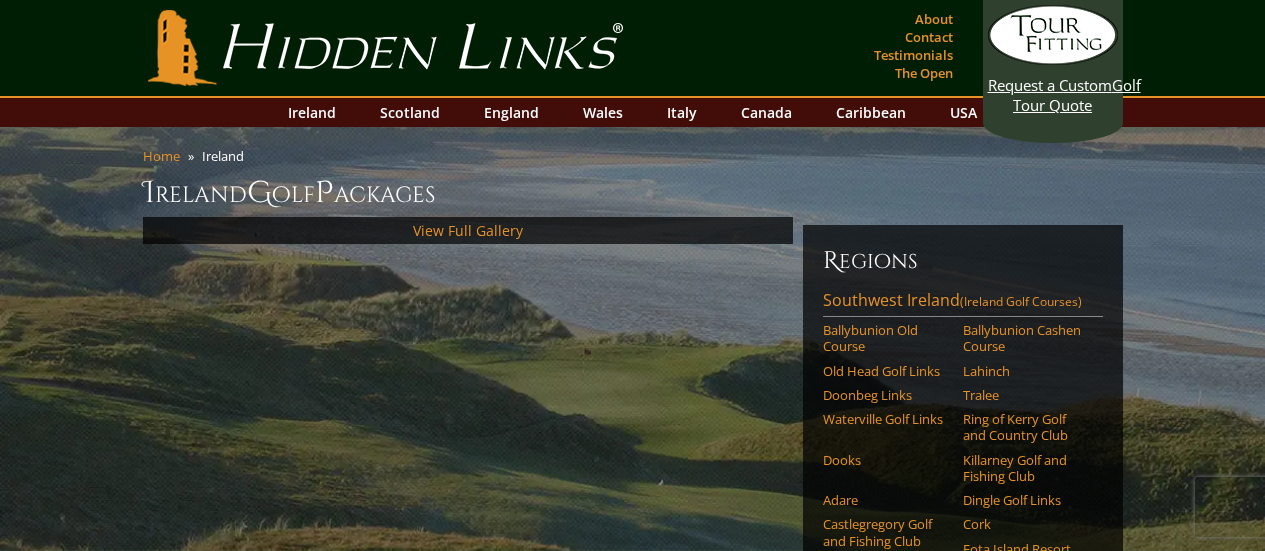 scroll, scrollTop: 0, scrollLeft: 0, axis: both 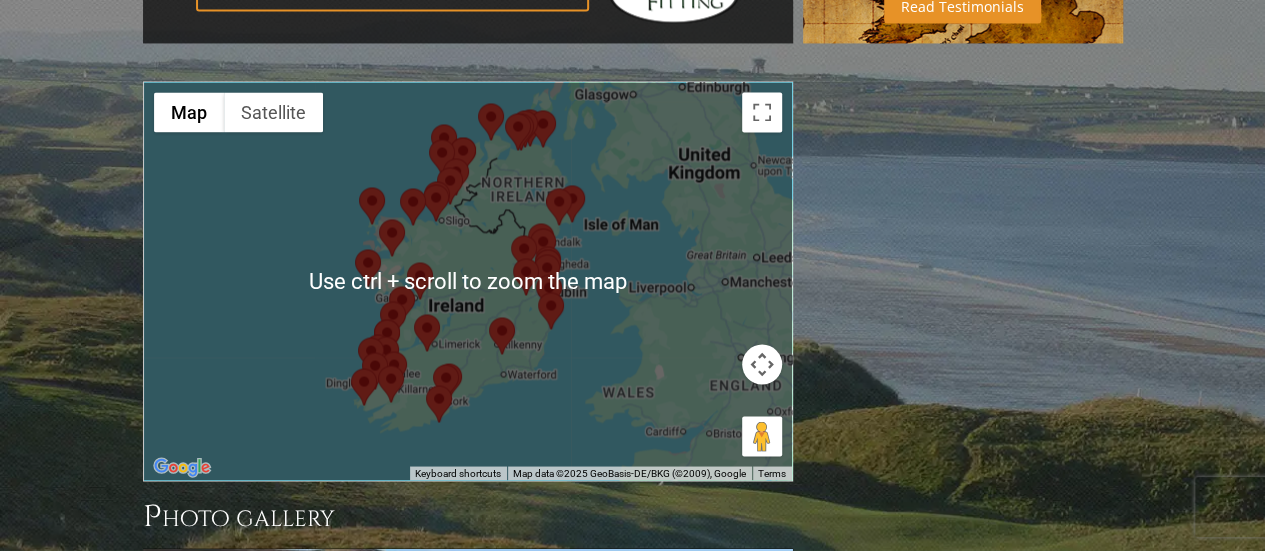 click at bounding box center (468, 281) 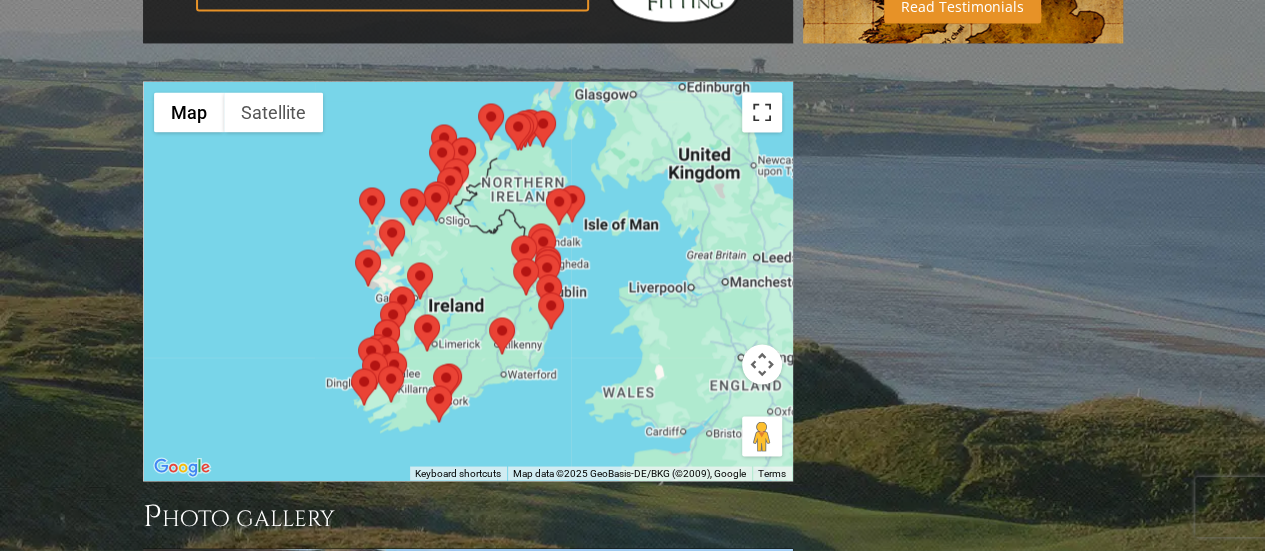 click at bounding box center [762, 112] 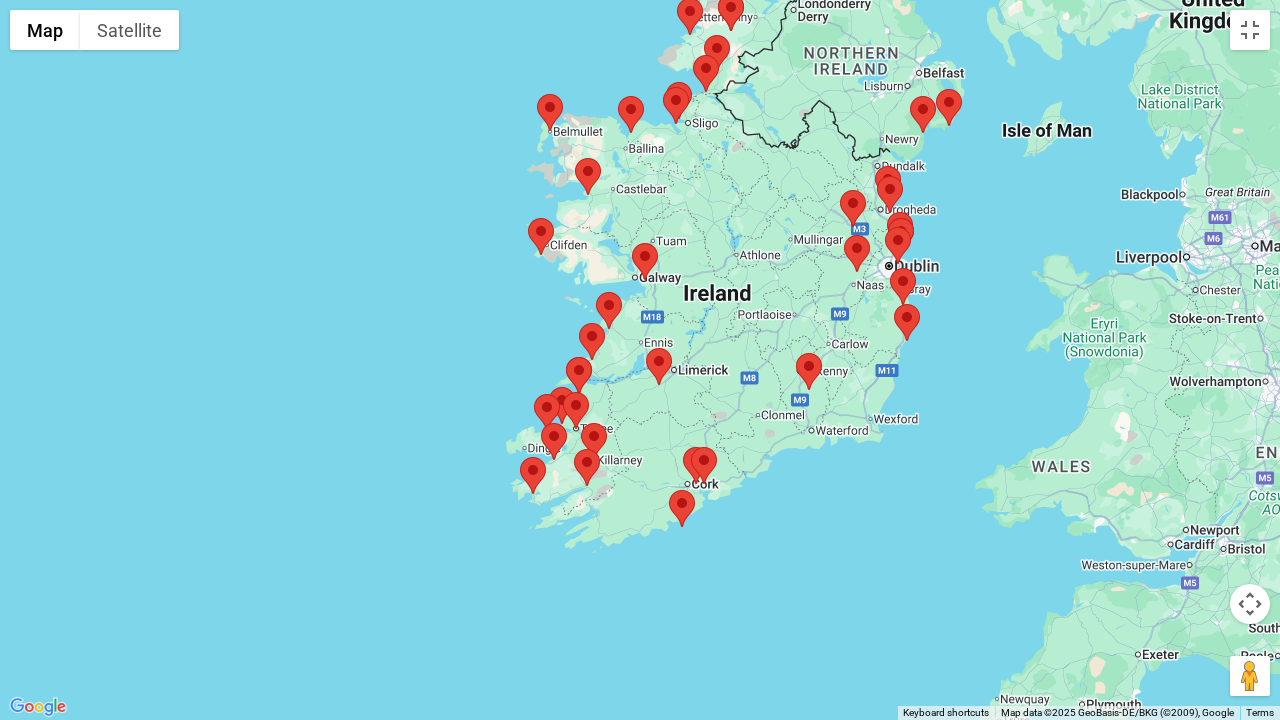 drag, startPoint x: 372, startPoint y: 589, endPoint x: 502, endPoint y: 538, distance: 139.64598 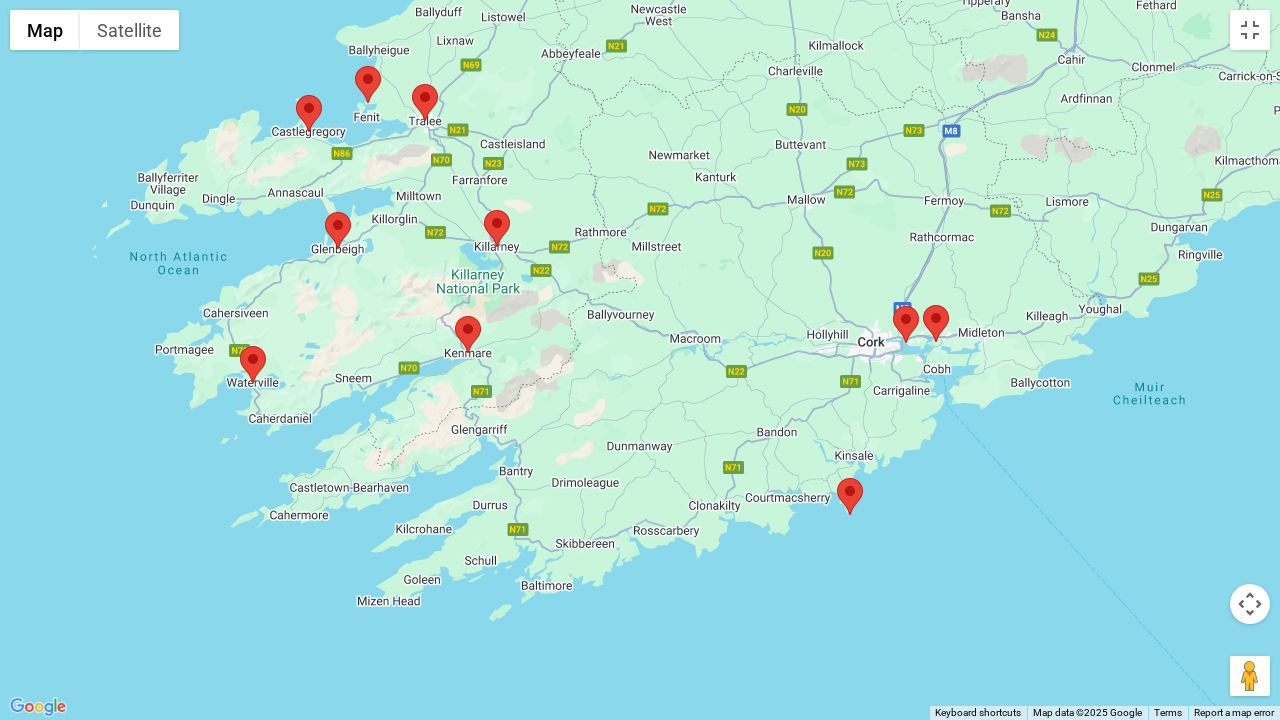 drag, startPoint x: 626, startPoint y: 170, endPoint x: 724, endPoint y: 334, distance: 191.04973 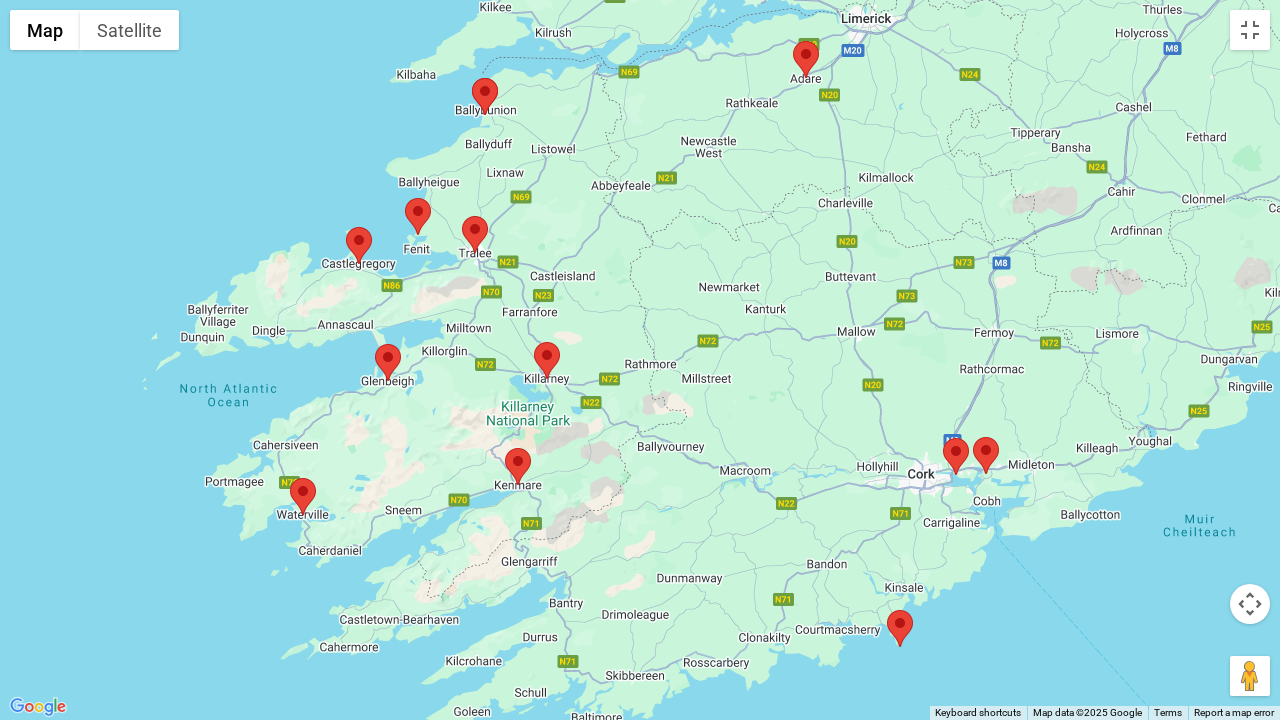 drag, startPoint x: 592, startPoint y: 146, endPoint x: 641, endPoint y: 285, distance: 147.38385 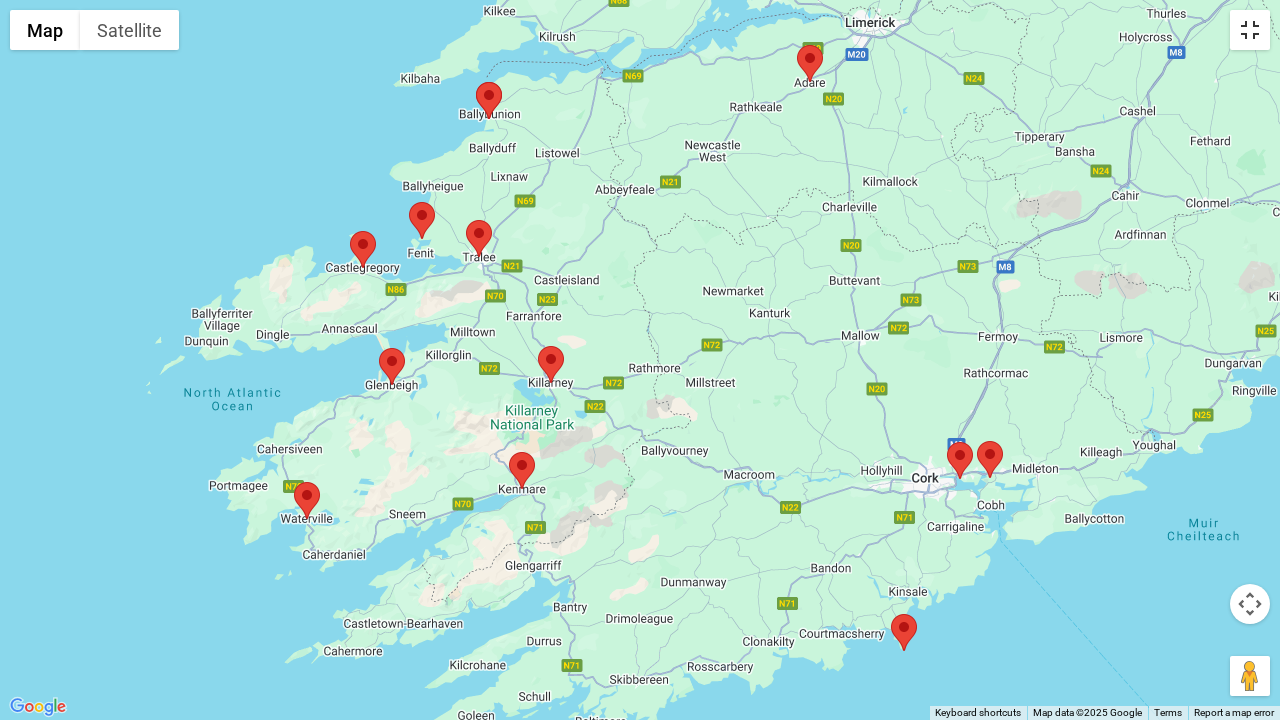 click at bounding box center (1250, 30) 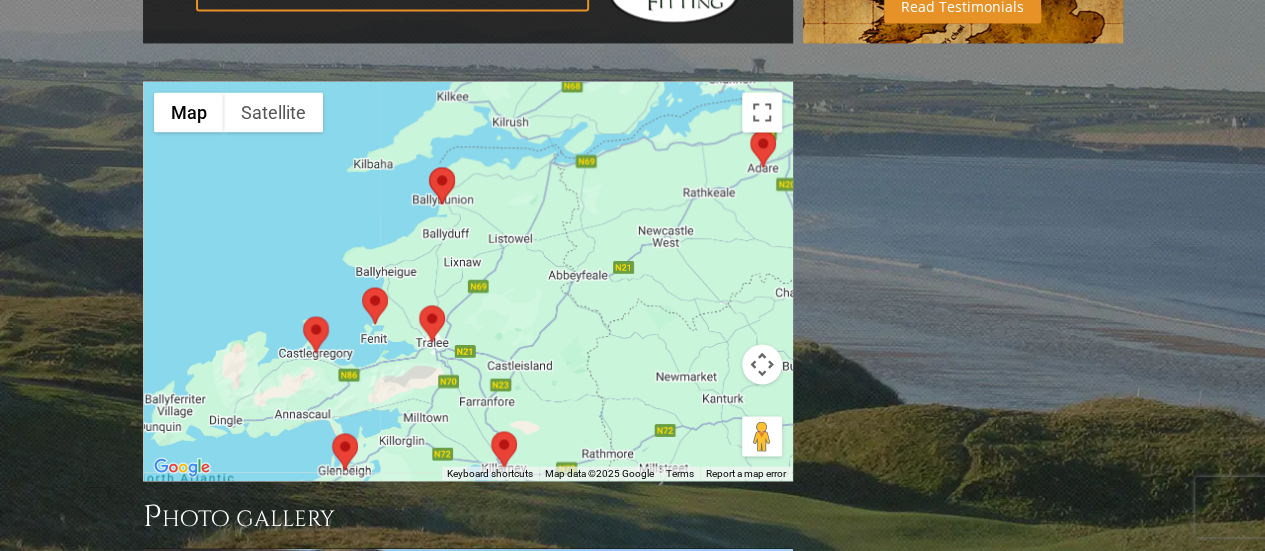 drag, startPoint x: 436, startPoint y: 222, endPoint x: 564, endPoint y: 391, distance: 212.00237 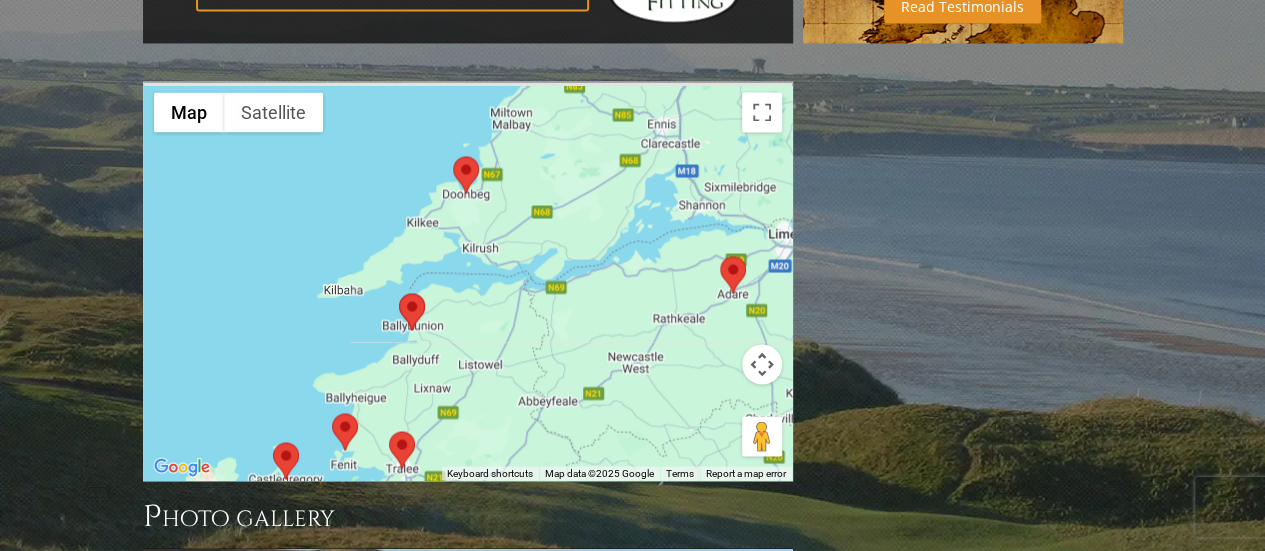 drag, startPoint x: 604, startPoint y: 195, endPoint x: 572, endPoint y: 331, distance: 139.71399 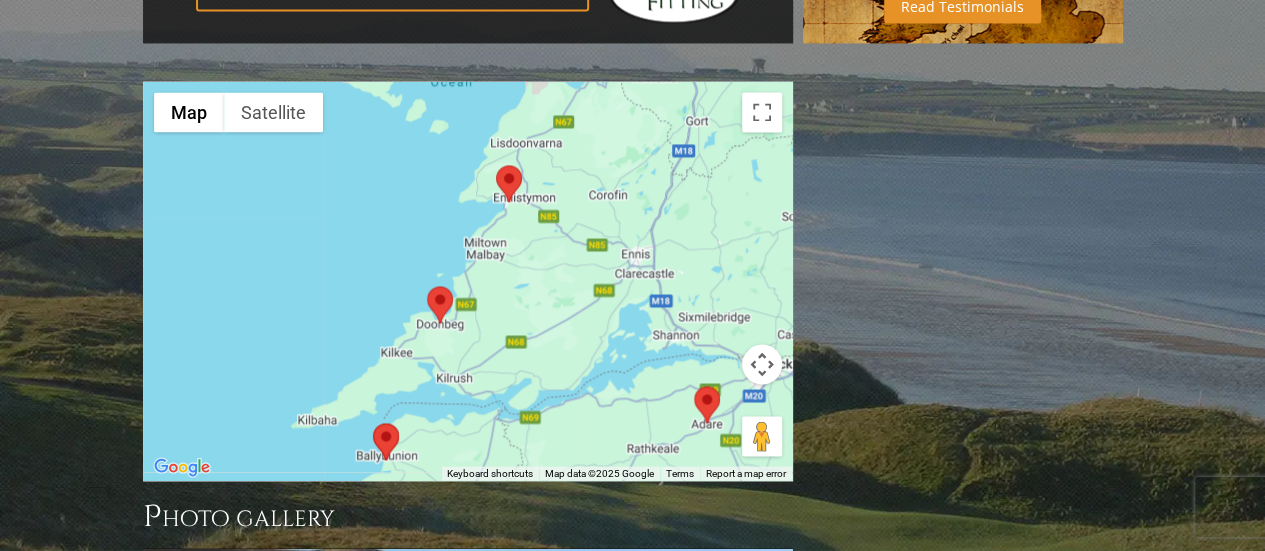 drag, startPoint x: 633, startPoint y: 221, endPoint x: 599, endPoint y: 381, distance: 163.57262 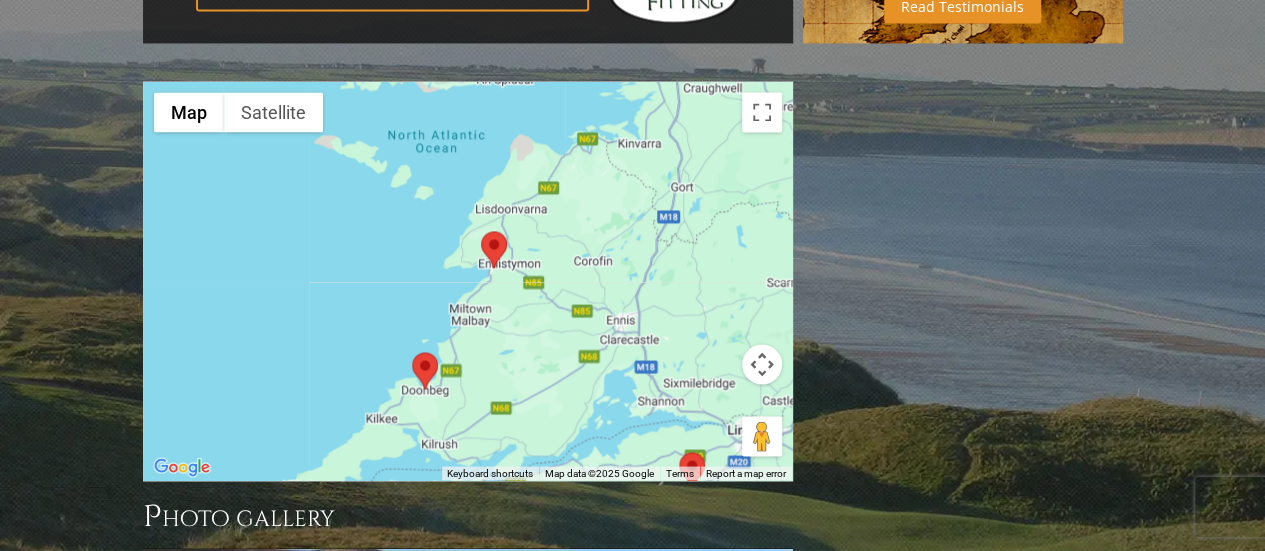 drag, startPoint x: 607, startPoint y: 247, endPoint x: 570, endPoint y: 367, distance: 125.57468 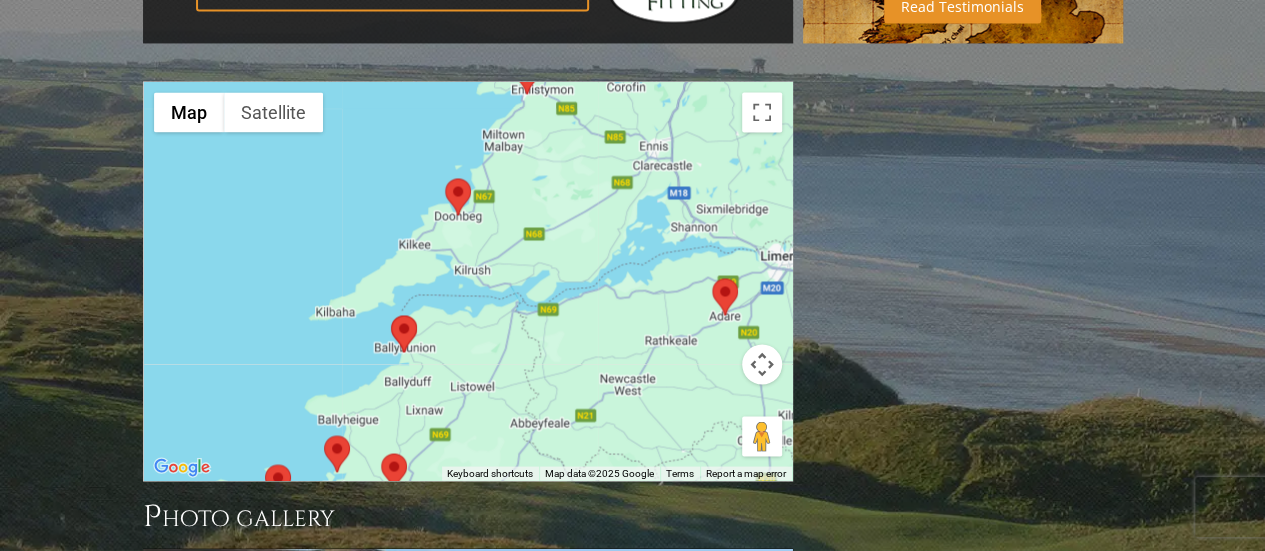 drag, startPoint x: 577, startPoint y: 357, endPoint x: 643, endPoint y: 100, distance: 265.33942 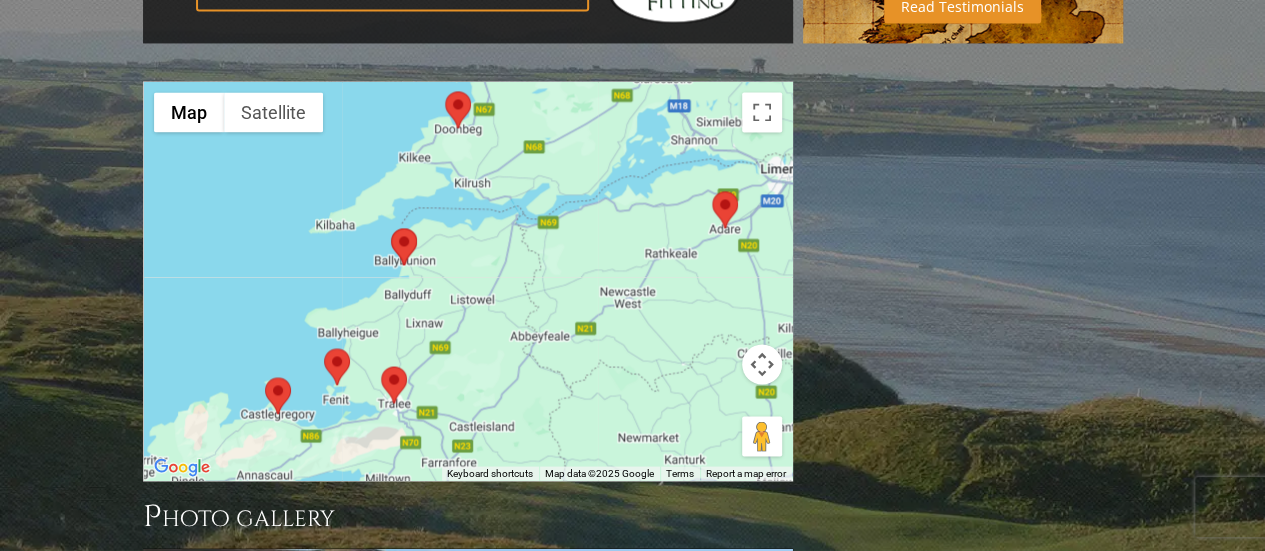 drag, startPoint x: 554, startPoint y: 393, endPoint x: 557, endPoint y: 310, distance: 83.0542 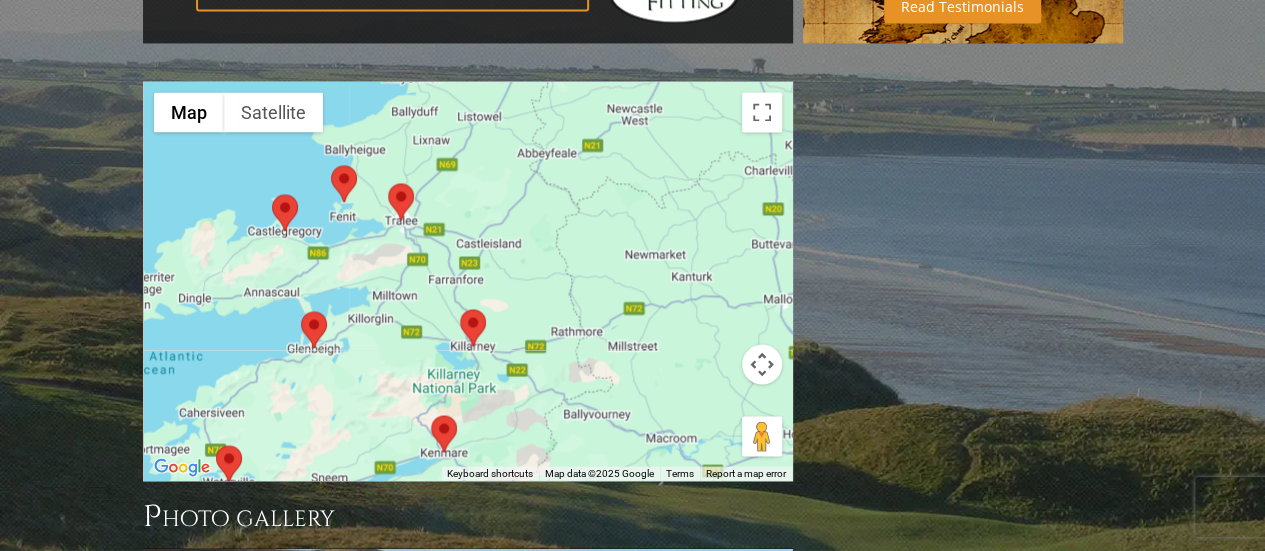 drag, startPoint x: 511, startPoint y: 349, endPoint x: 514, endPoint y: 143, distance: 206.02185 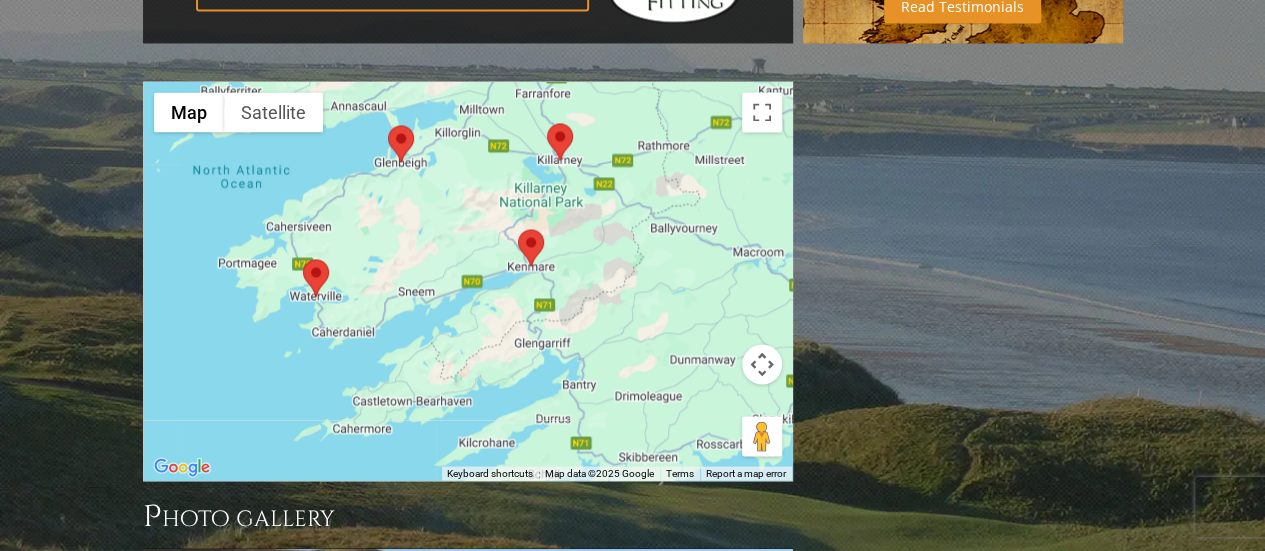 drag, startPoint x: 496, startPoint y: 372, endPoint x: 560, endPoint y: 114, distance: 265.8195 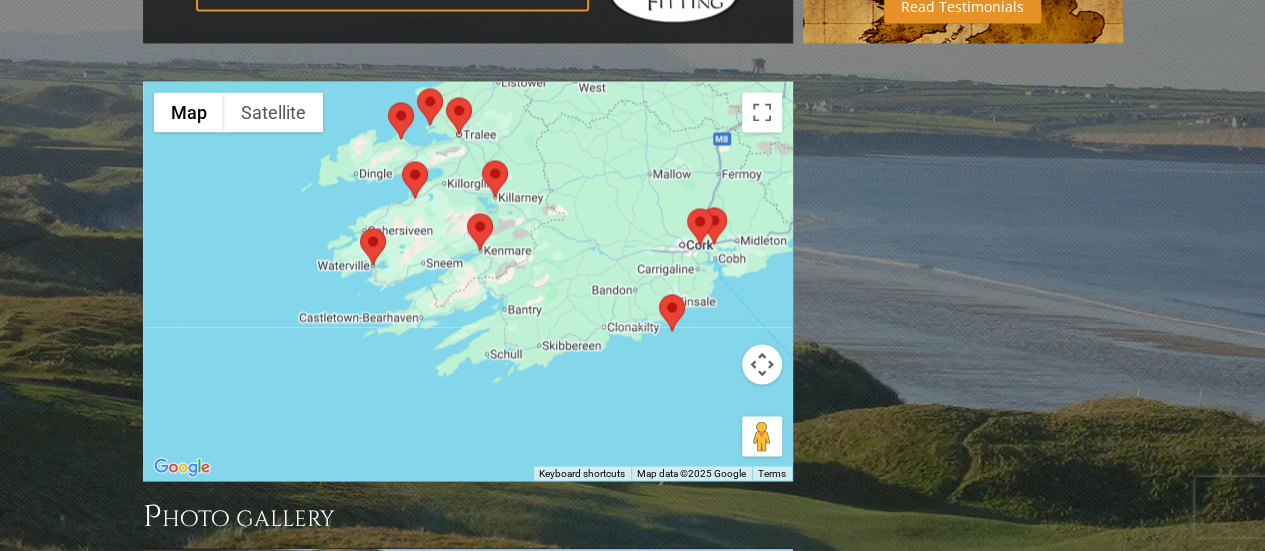 drag, startPoint x: 629, startPoint y: 177, endPoint x: 585, endPoint y: 173, distance: 44.181442 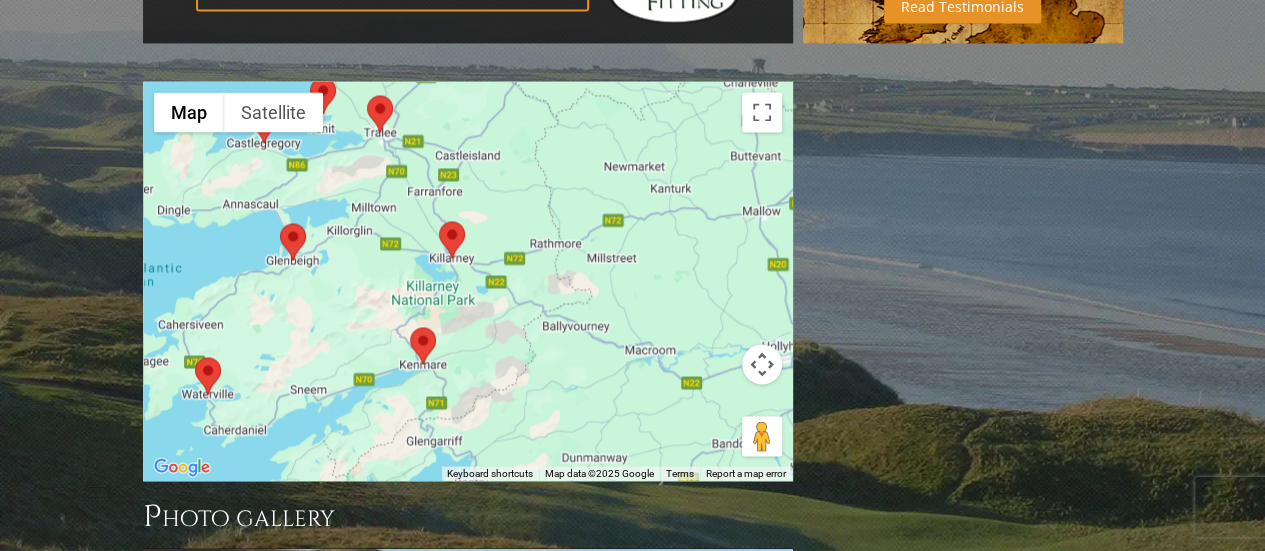 drag, startPoint x: 552, startPoint y: 173, endPoint x: 564, endPoint y: 458, distance: 285.25253 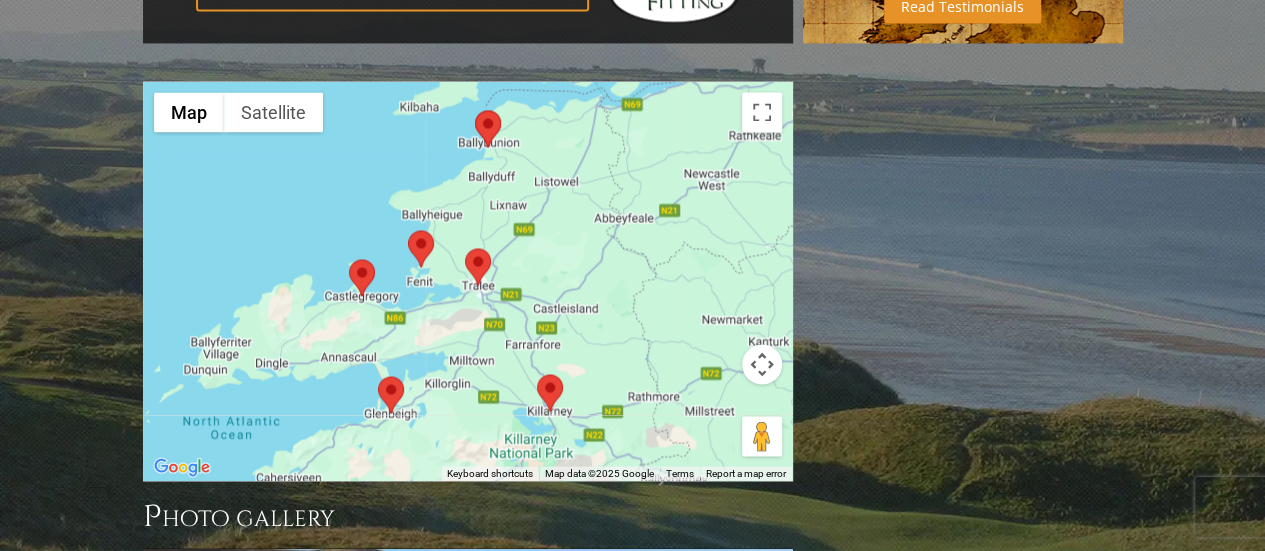 drag, startPoint x: 549, startPoint y: 235, endPoint x: 653, endPoint y: 372, distance: 172.00291 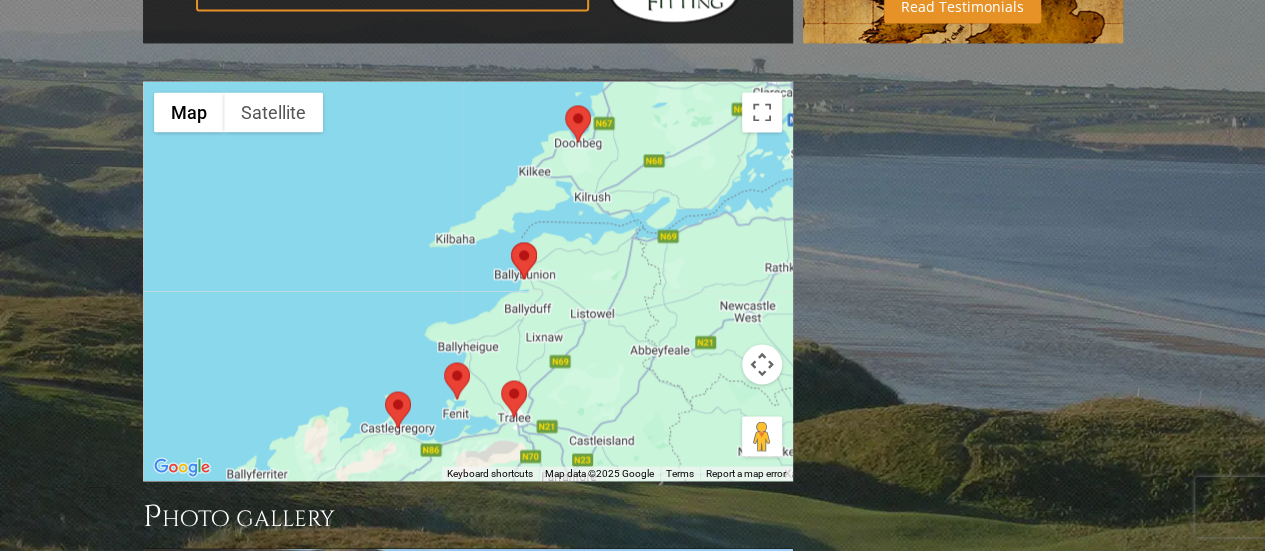 drag, startPoint x: 632, startPoint y: 189, endPoint x: 666, endPoint y: 329, distance: 144.06943 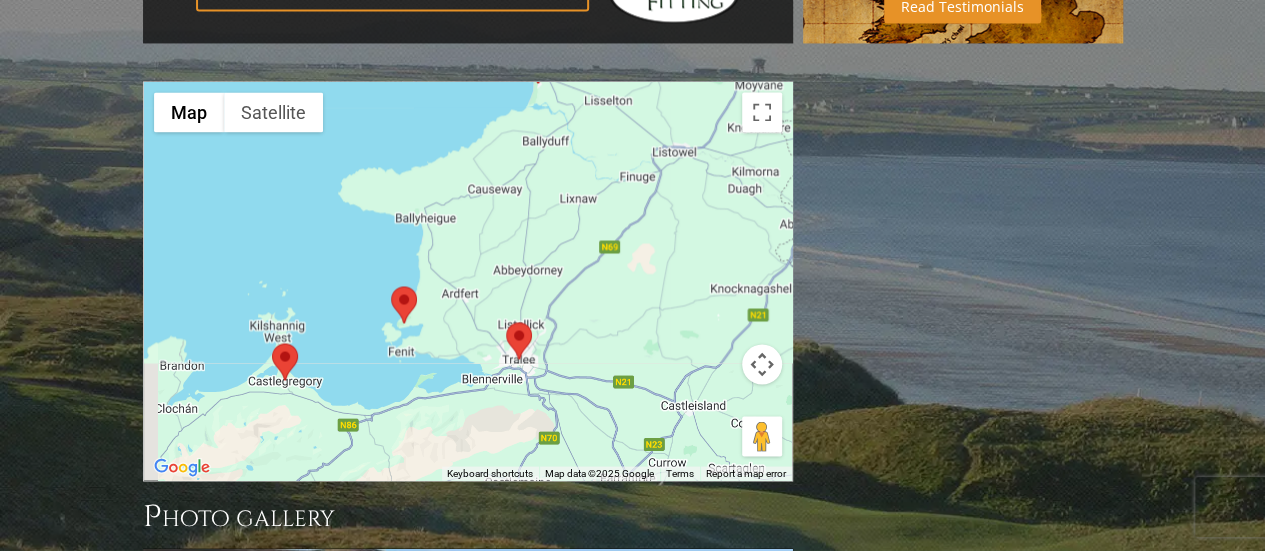 drag, startPoint x: 512, startPoint y: 347, endPoint x: 605, endPoint y: 207, distance: 168.07439 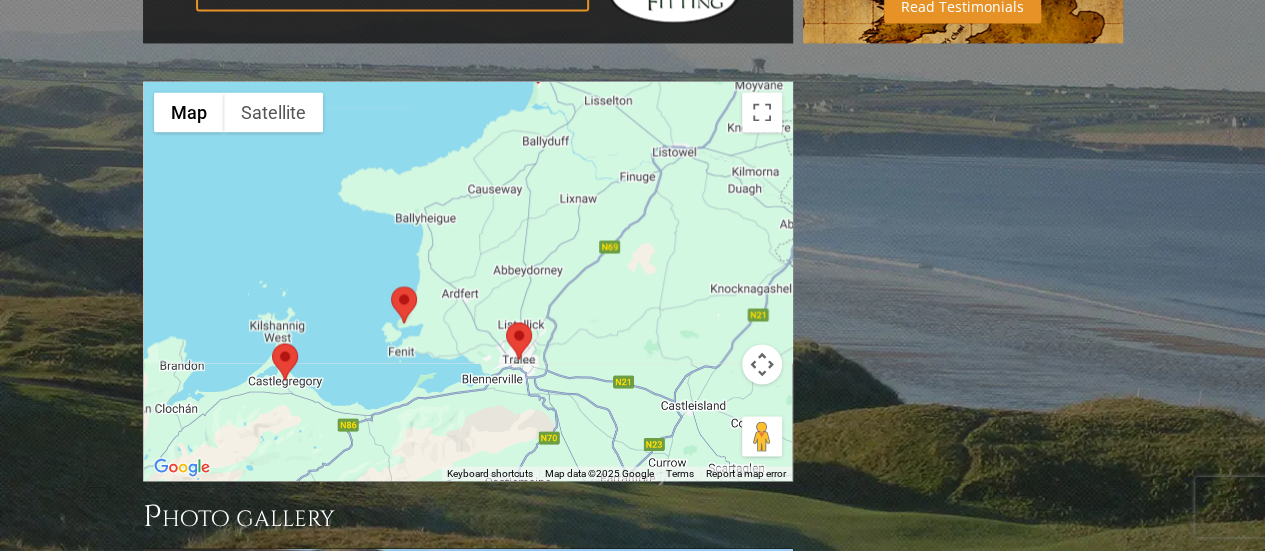 click at bounding box center (391, 286) 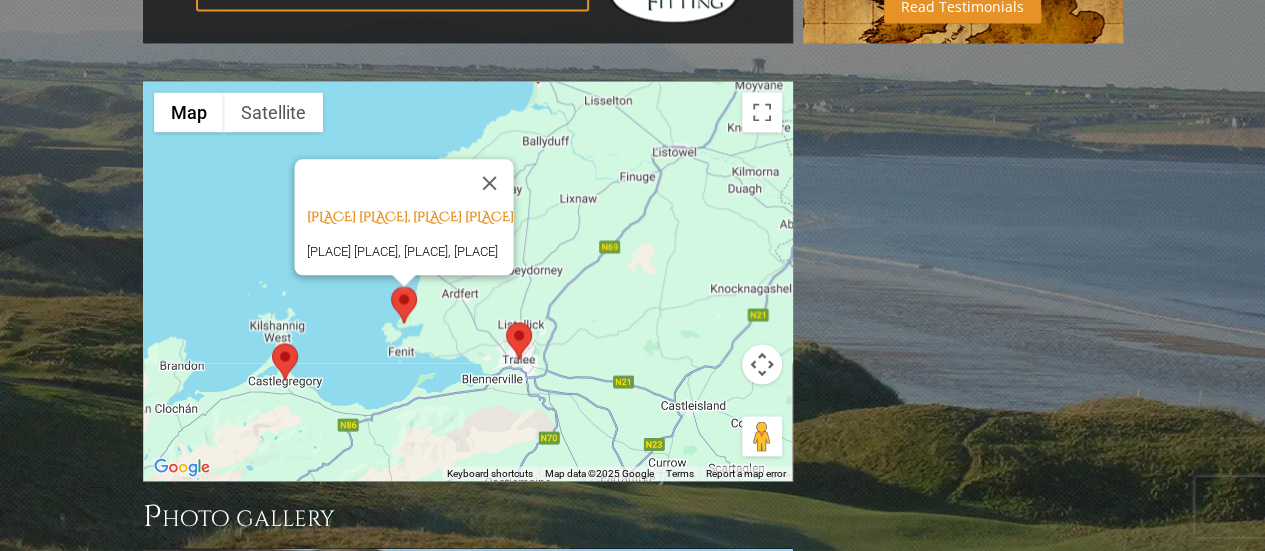 click at bounding box center [506, 322] 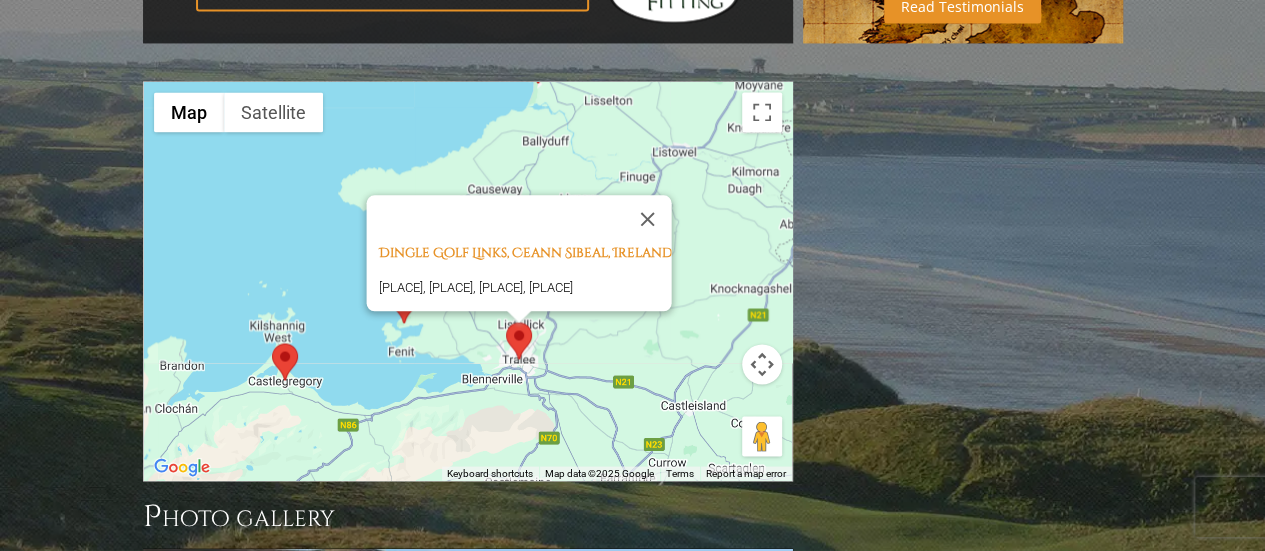 click at bounding box center (272, 343) 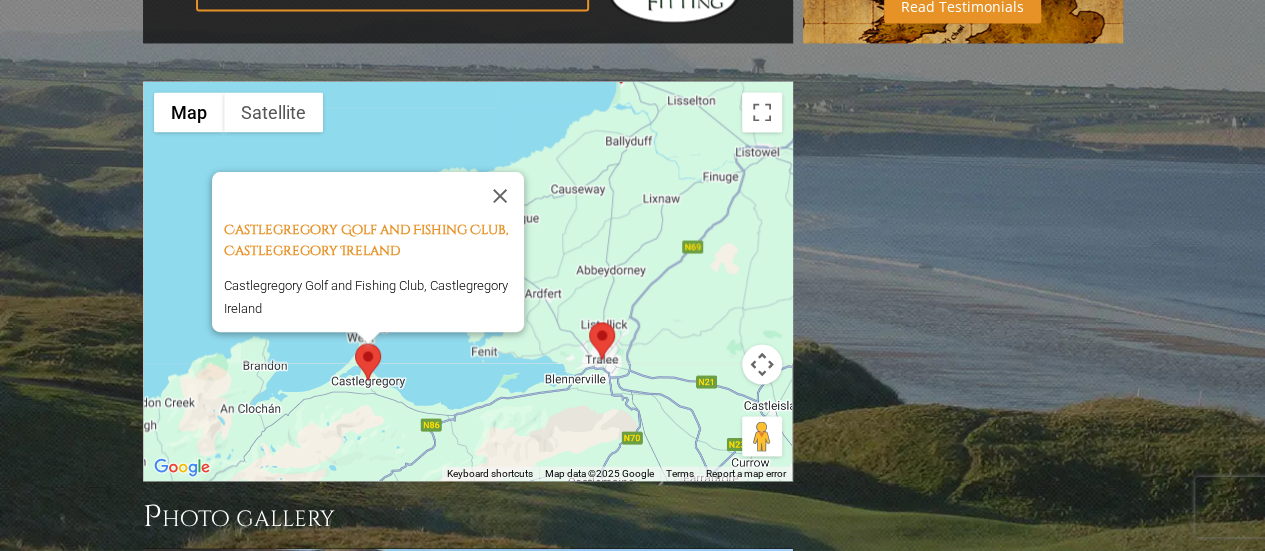 click on "[PLACE], [PLACE]
[PLACE], [PLACE]" at bounding box center [468, 281] 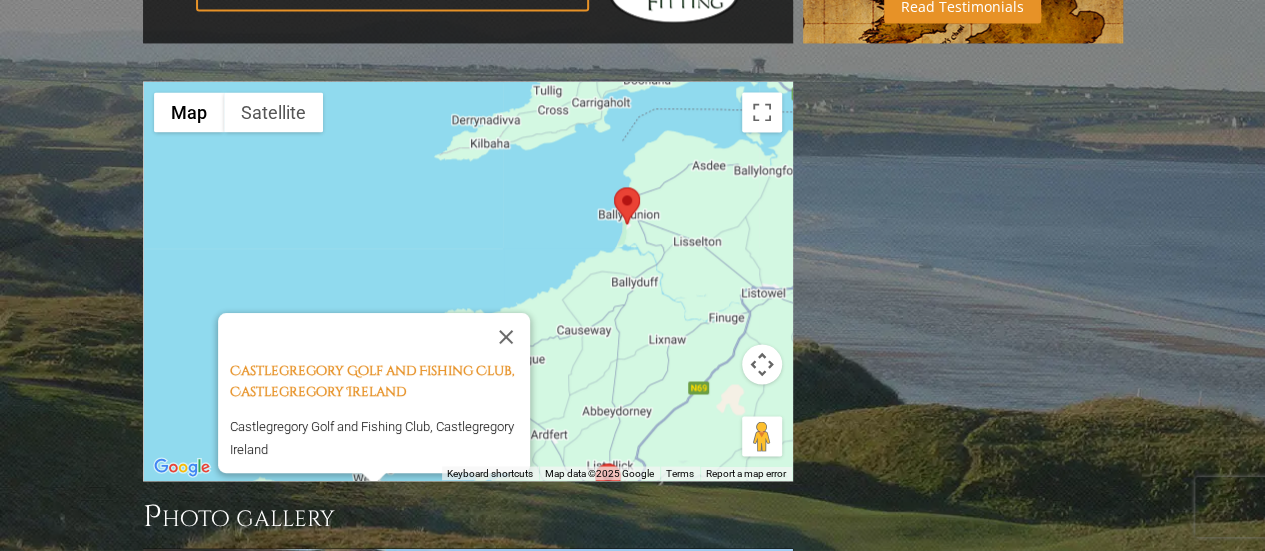 drag, startPoint x: 596, startPoint y: 182, endPoint x: 603, endPoint y: 349, distance: 167.14664 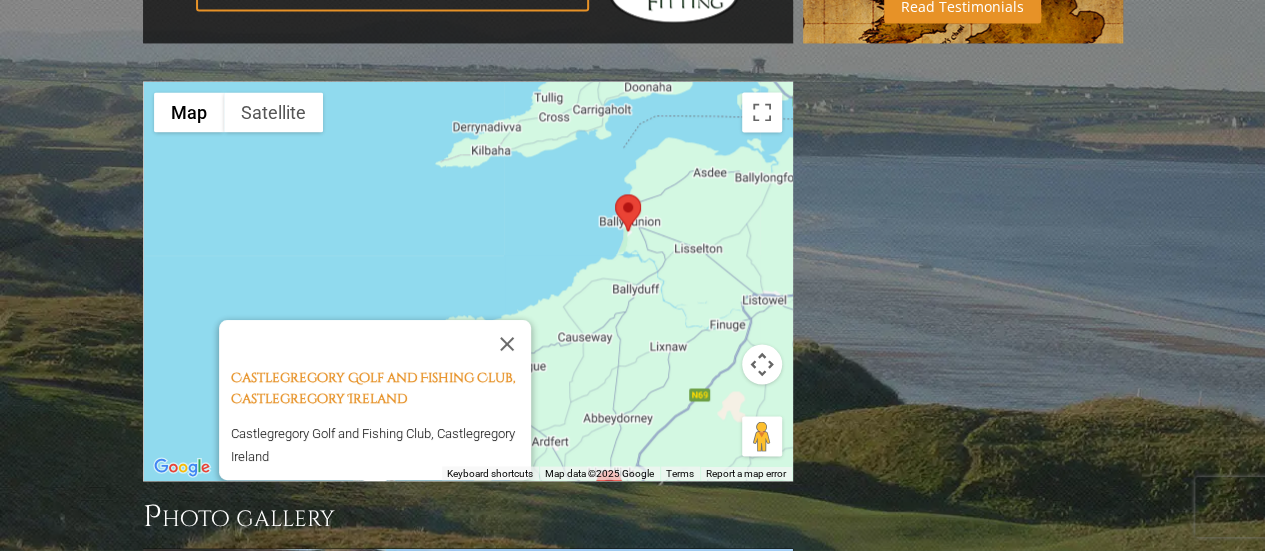 click at bounding box center (615, 194) 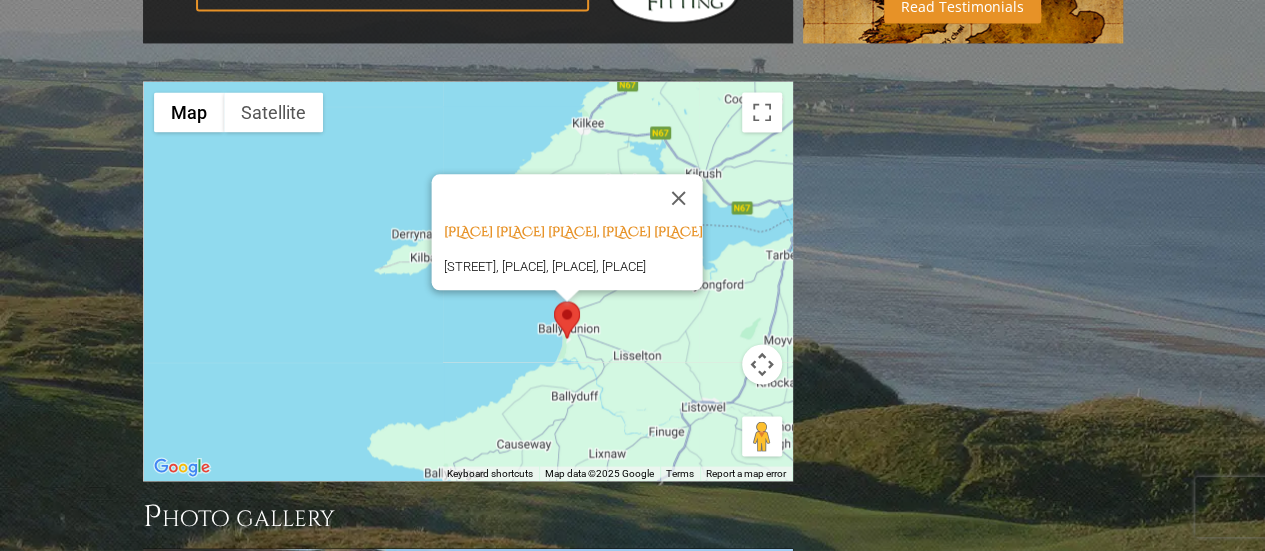click on "[PLACE] [PLACE] [PLACE], [PLACE]
[STREET], [PLACE], [PLACE], [PLACE]" at bounding box center [468, 281] 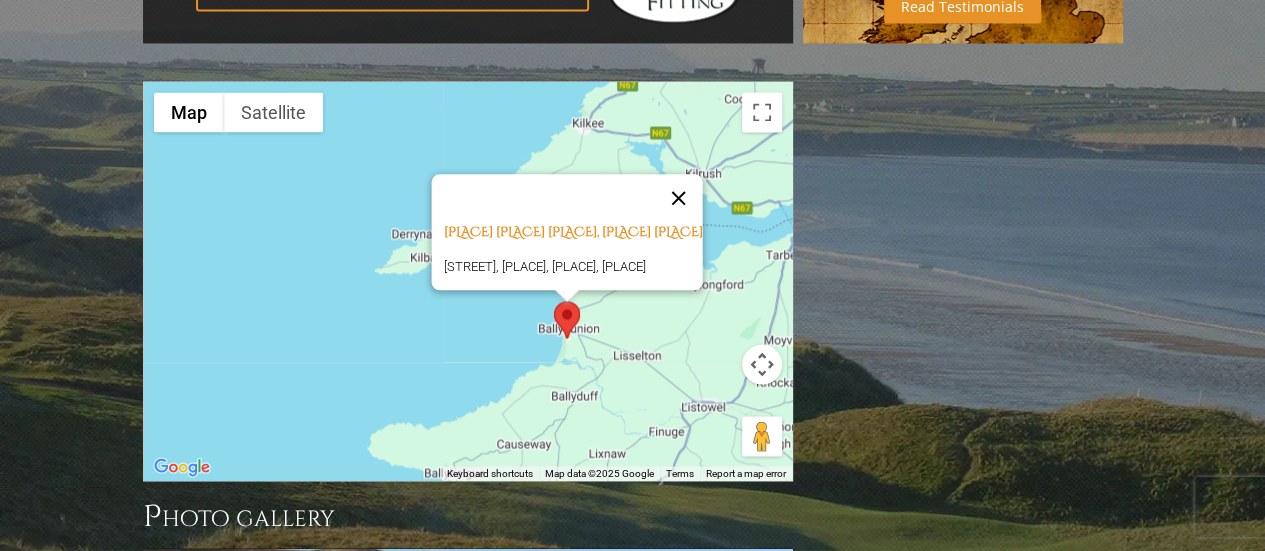 click at bounding box center [678, 198] 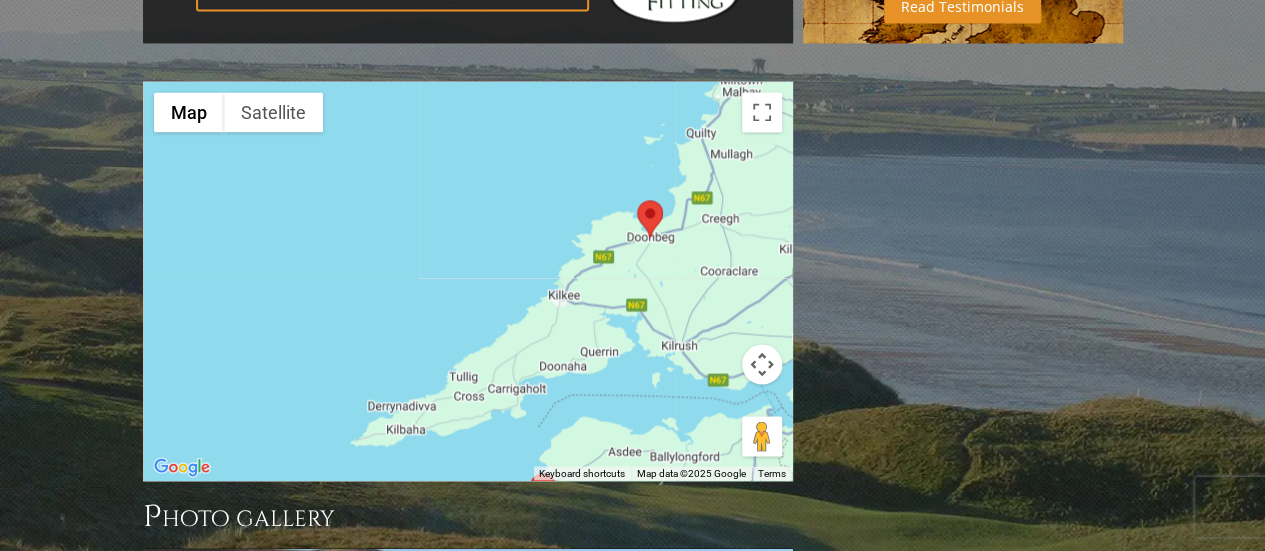 drag, startPoint x: 682, startPoint y: 161, endPoint x: 656, endPoint y: 343, distance: 183.84776 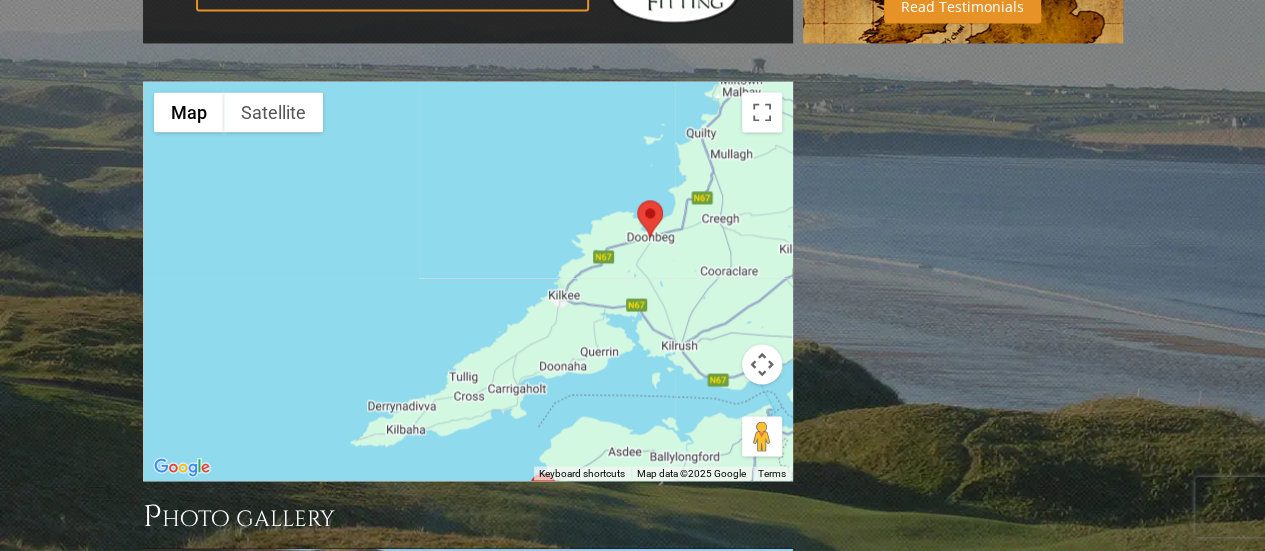 click at bounding box center (637, 200) 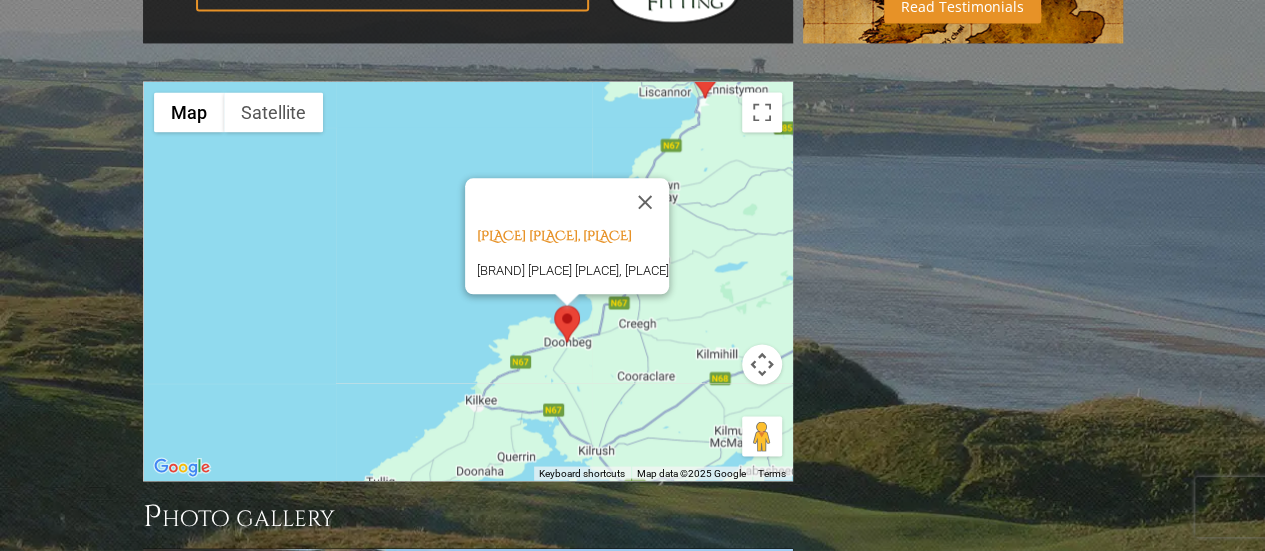 click on "[PLACE] [PLACE], [PLACE]
[BRAND] [PLACE] [PLACE], [PLACE]" at bounding box center (468, 281) 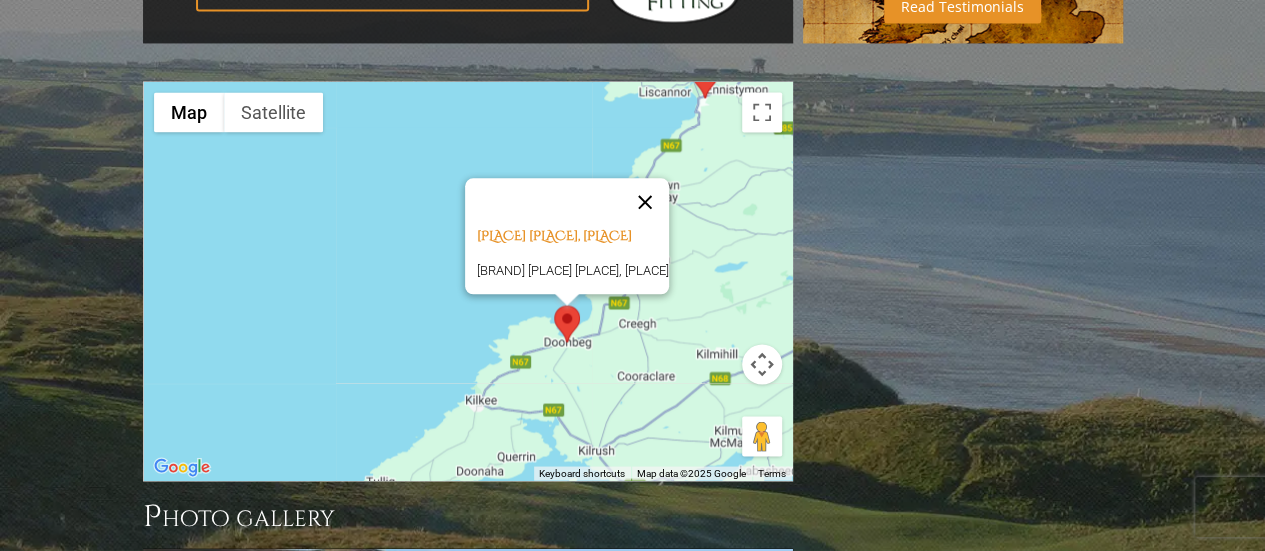 click at bounding box center [645, 202] 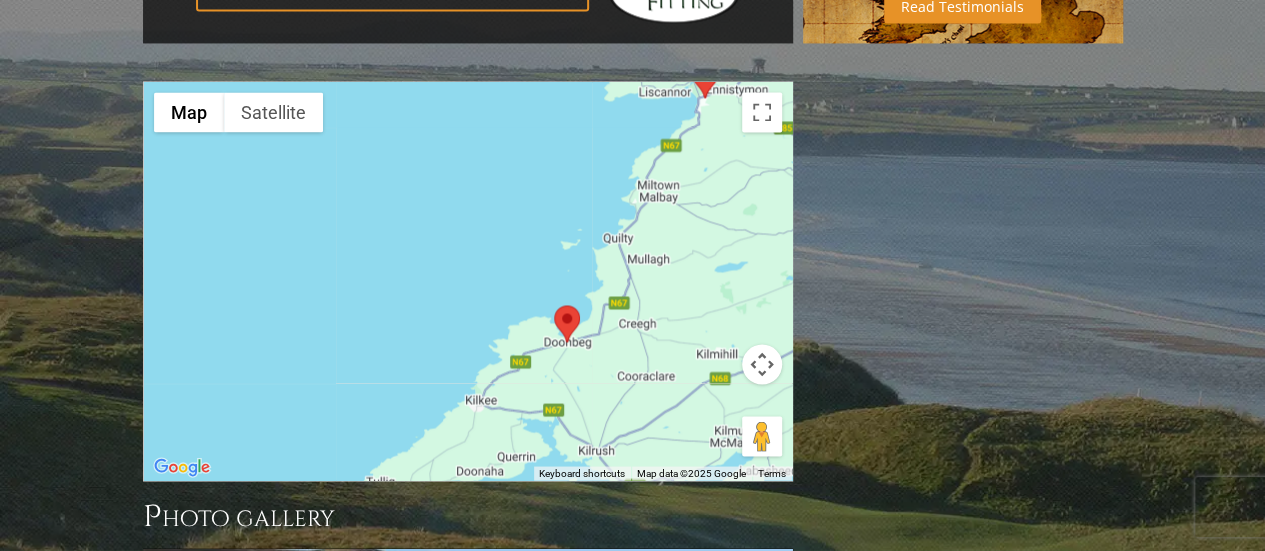click at bounding box center (692, 61) 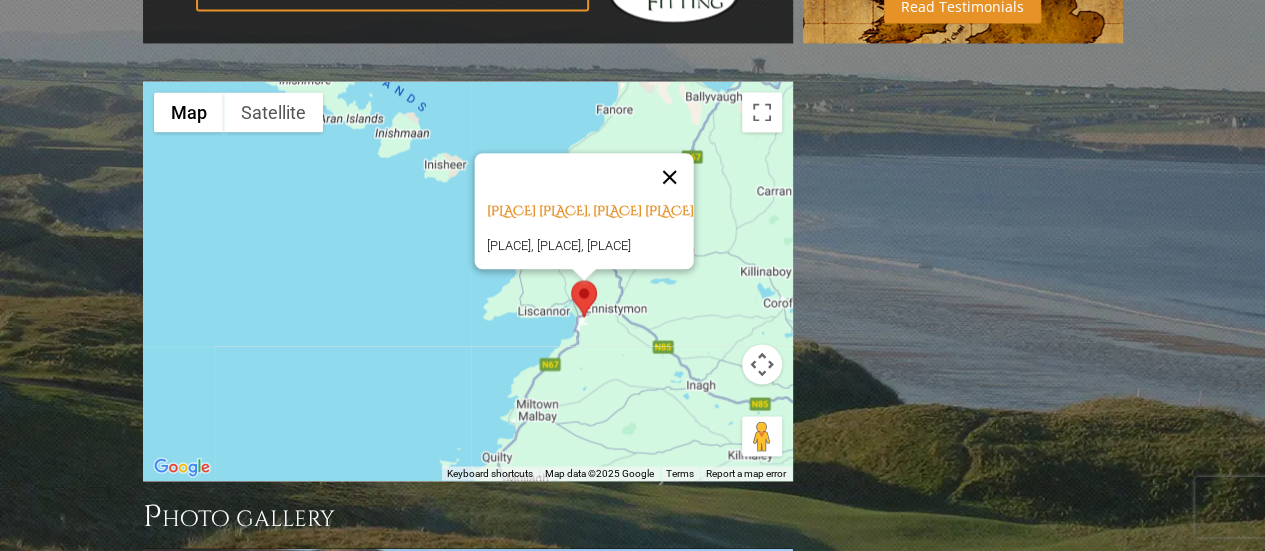 click at bounding box center (669, 177) 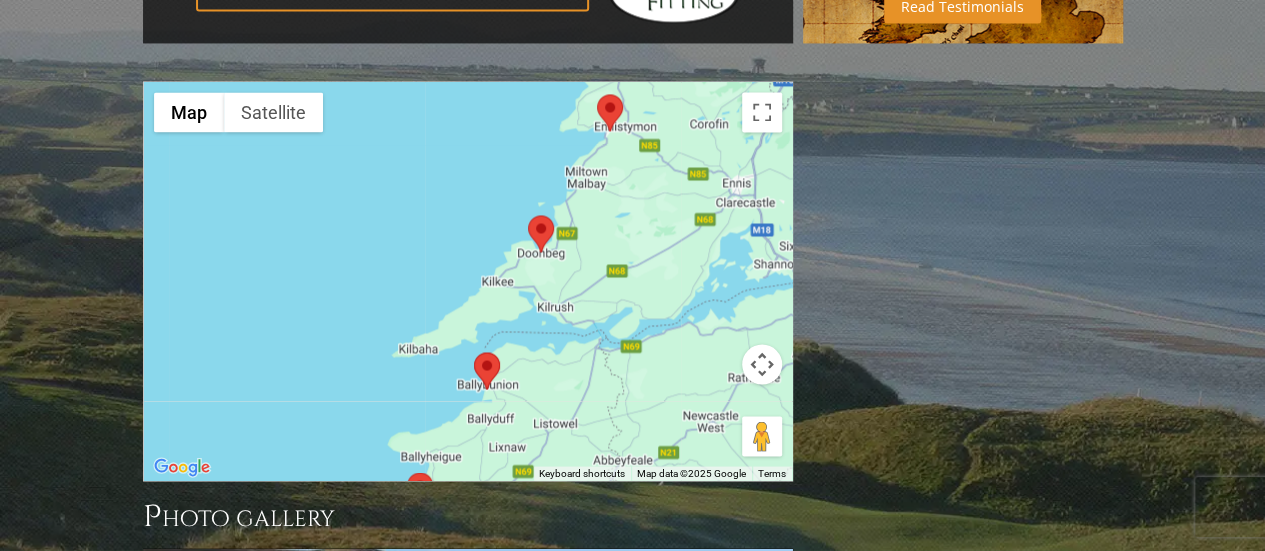 drag, startPoint x: 323, startPoint y: 377, endPoint x: 453, endPoint y: 209, distance: 212.4241 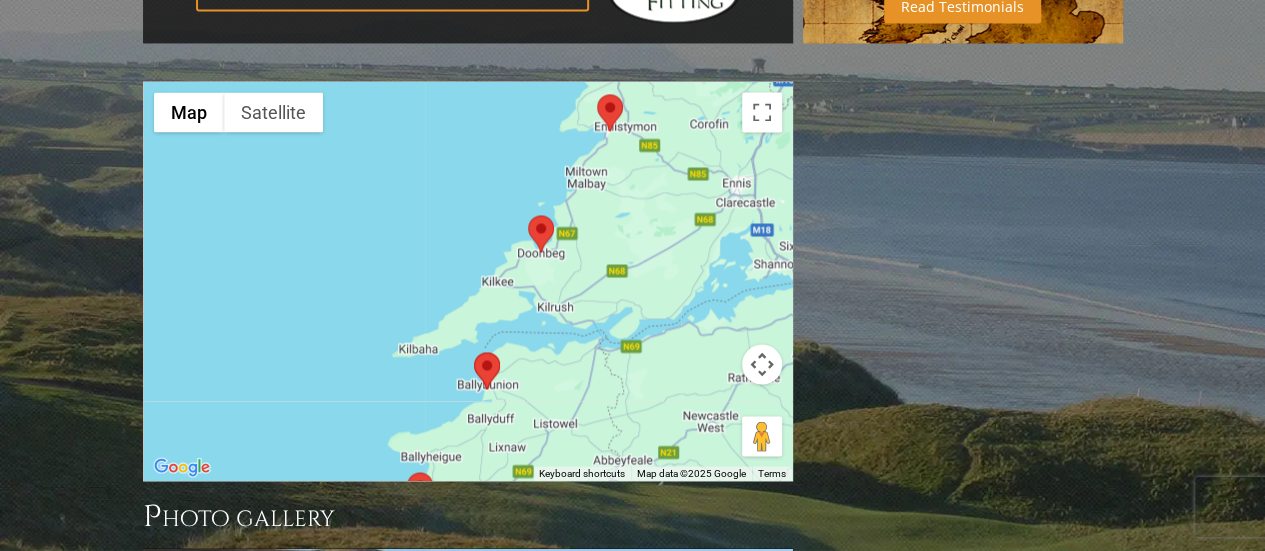 click at bounding box center (597, 94) 